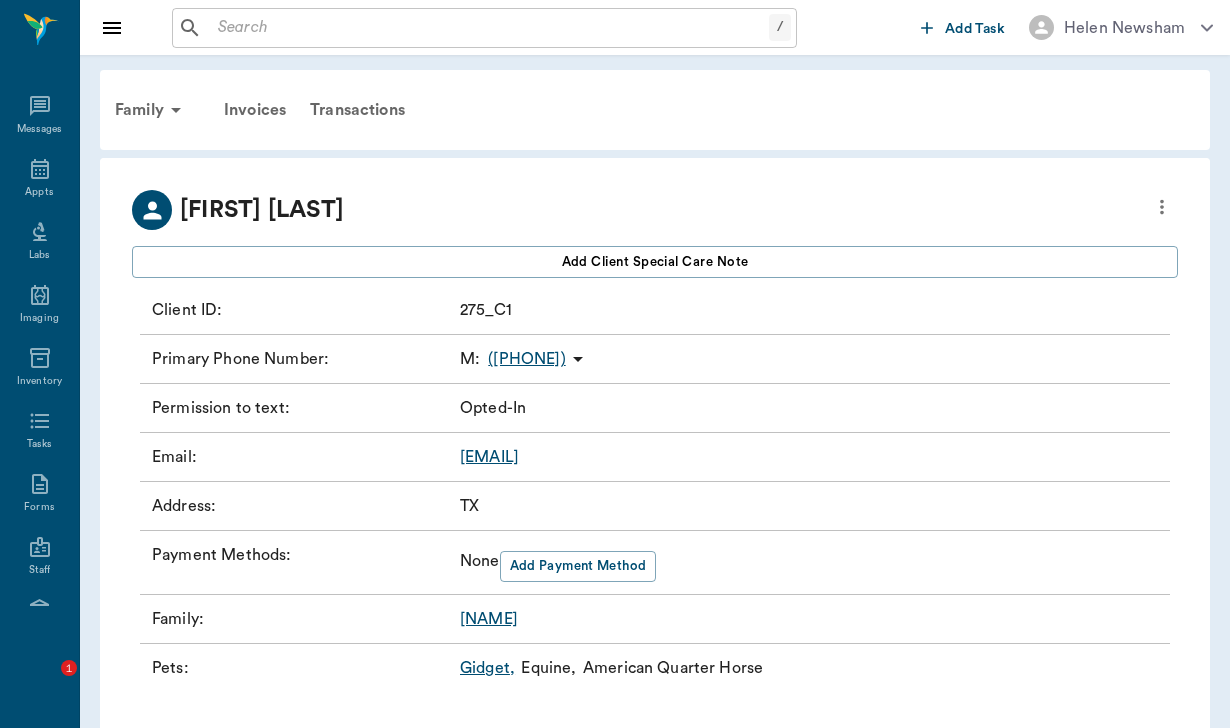 scroll, scrollTop: 0, scrollLeft: 0, axis: both 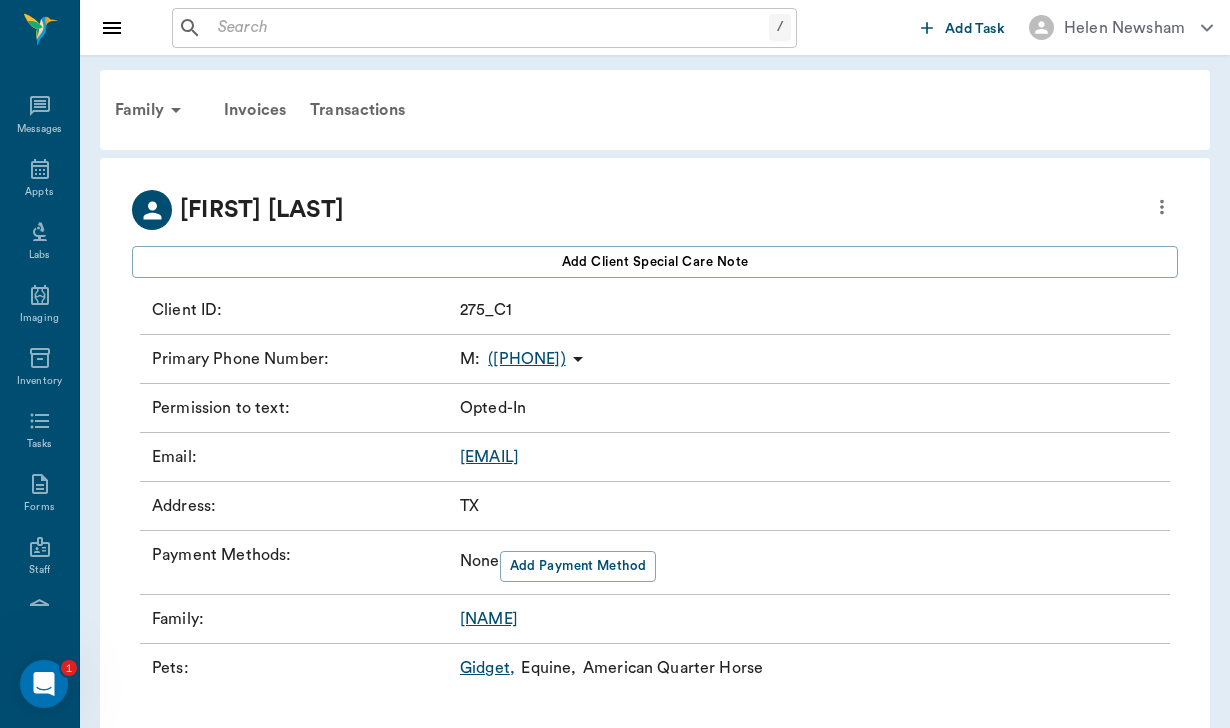 click on "[EMAIL]" at bounding box center [489, 457] 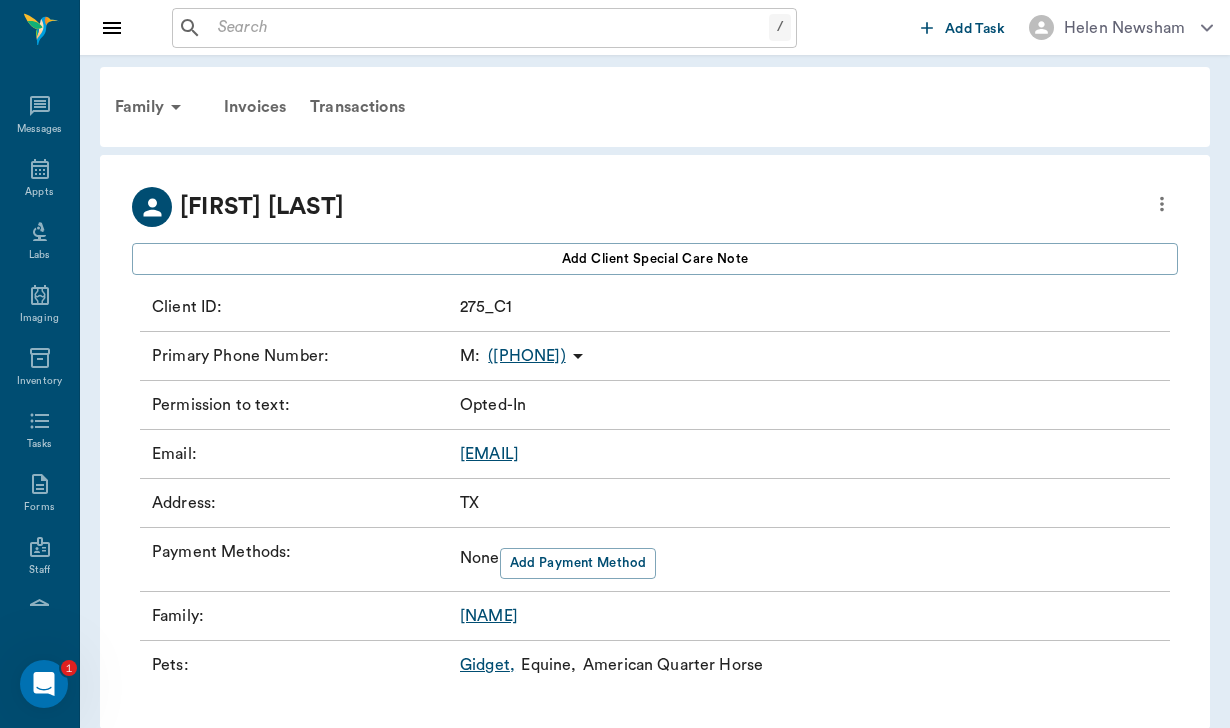 scroll, scrollTop: 3, scrollLeft: 0, axis: vertical 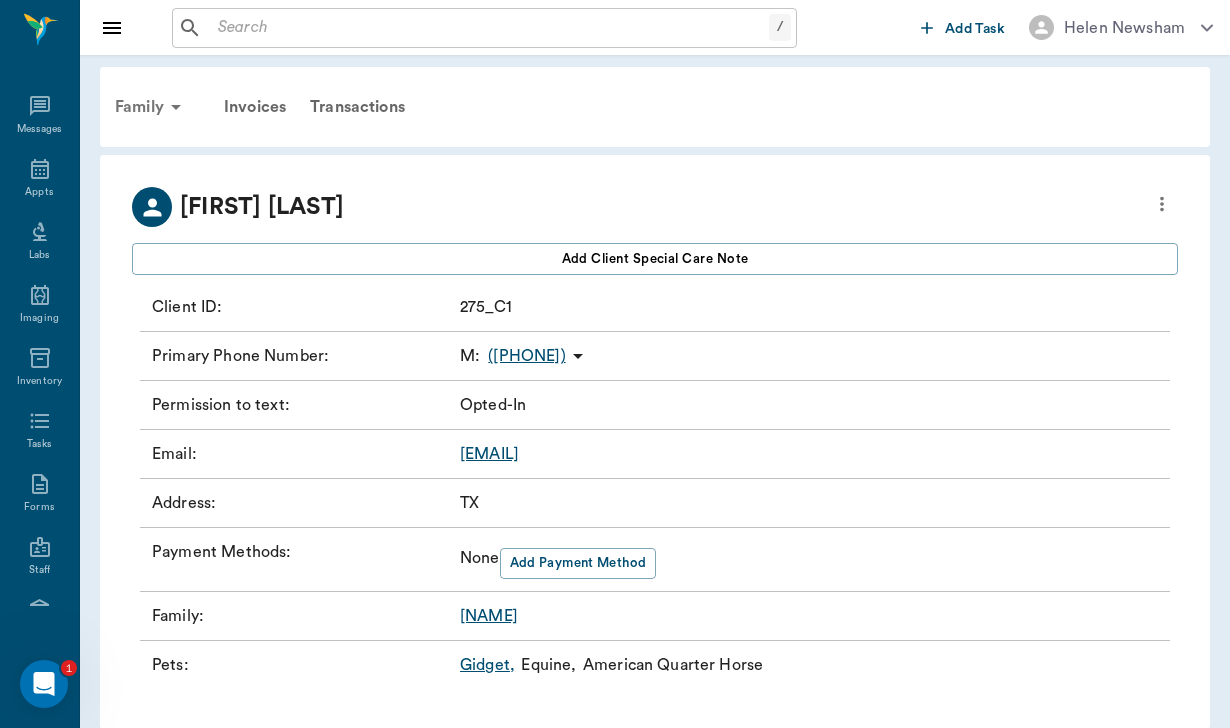 click on "Family" at bounding box center (151, 107) 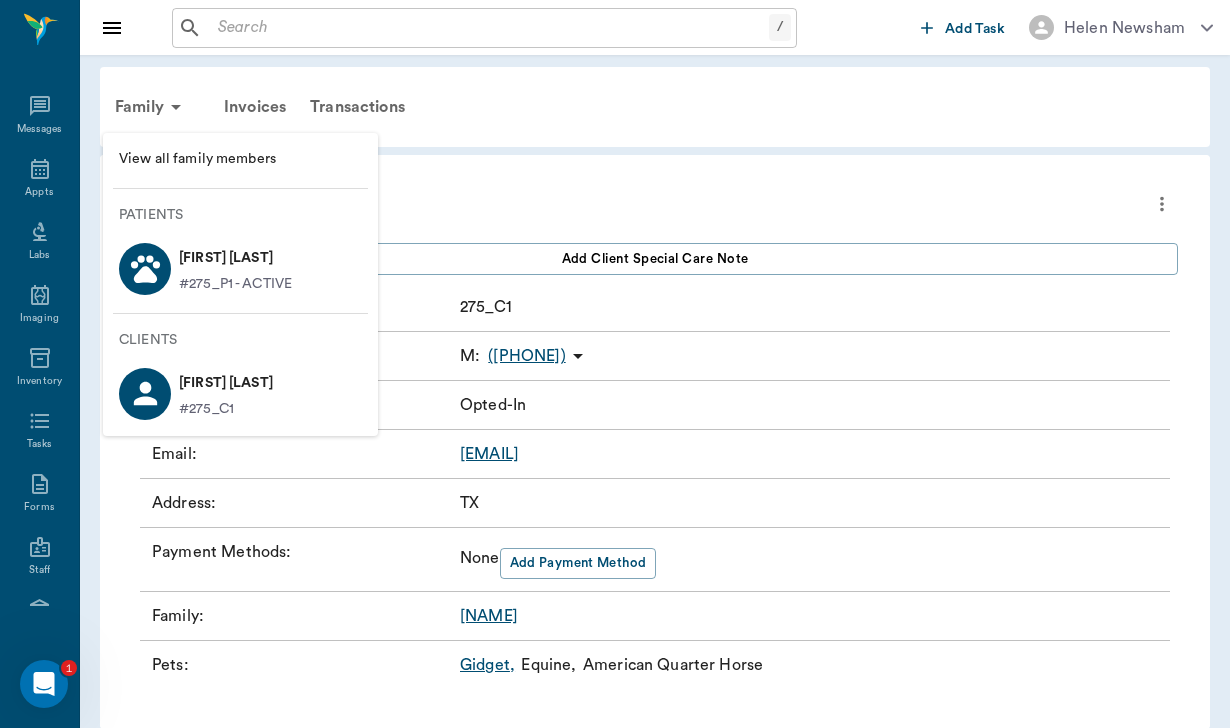 click on "[FIRST] [LAST]" at bounding box center [235, 258] 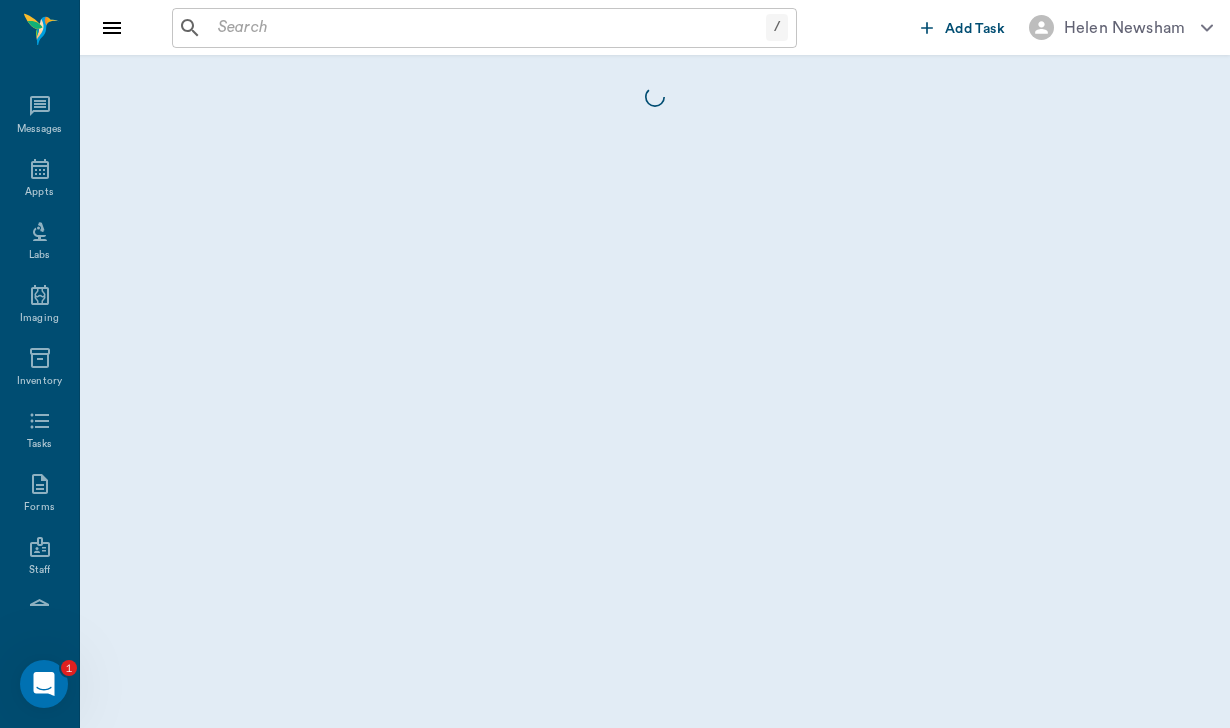 scroll, scrollTop: 0, scrollLeft: 0, axis: both 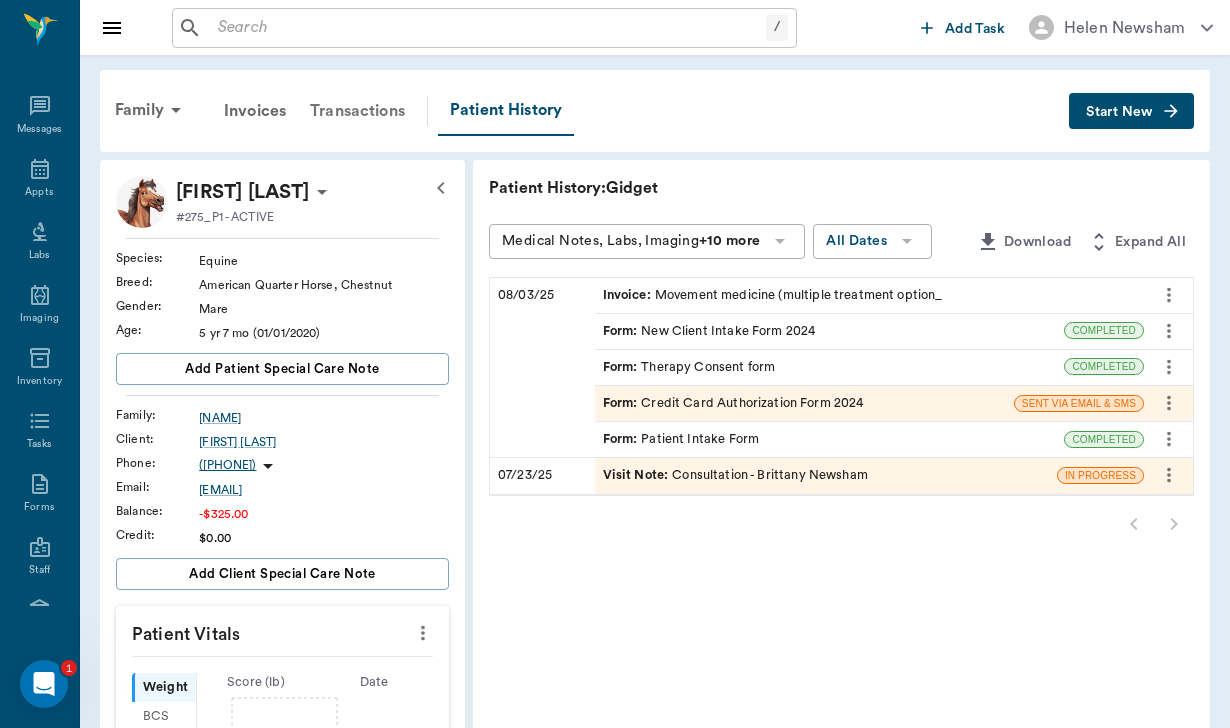 click on "Transactions" at bounding box center [357, 111] 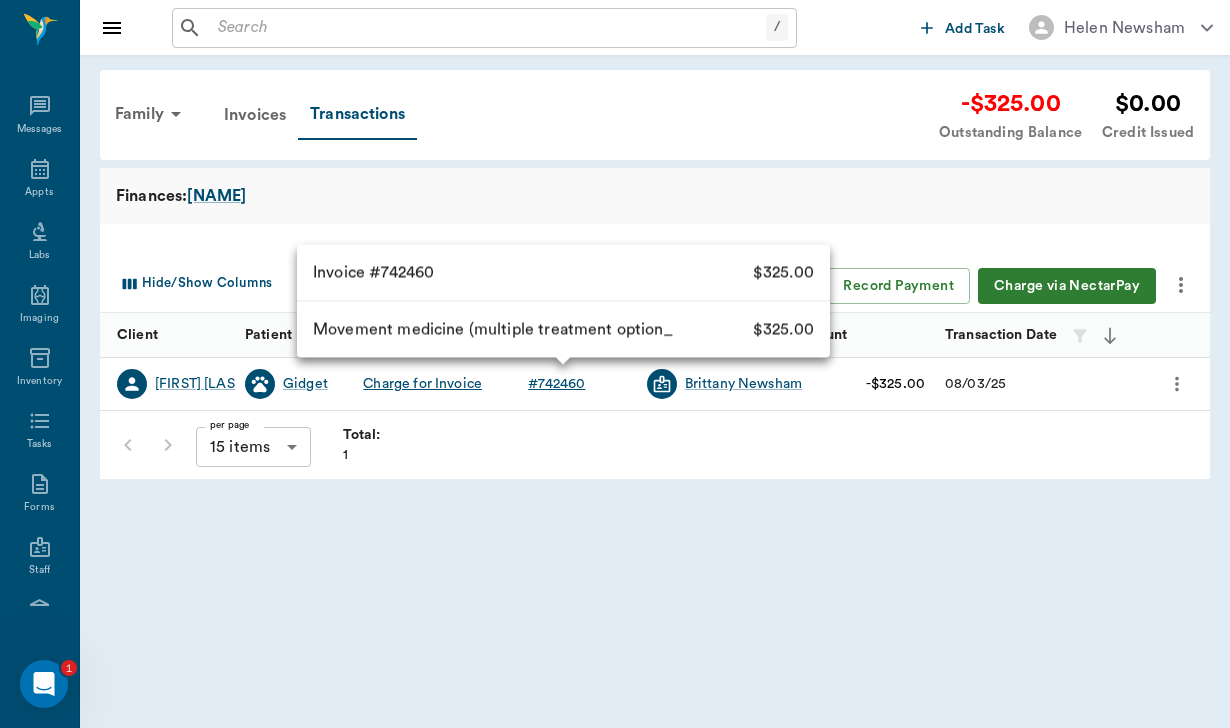 click on "# [ID]" at bounding box center [556, 384] 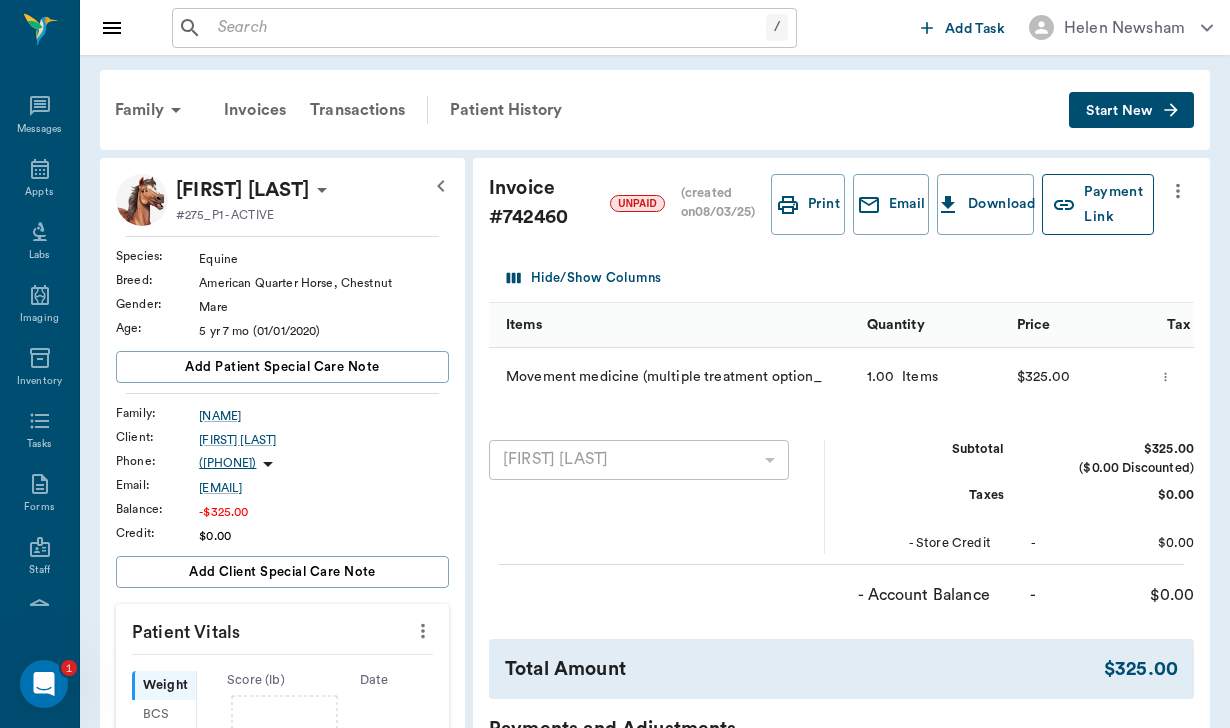click on "Payment Link" at bounding box center [1098, 204] 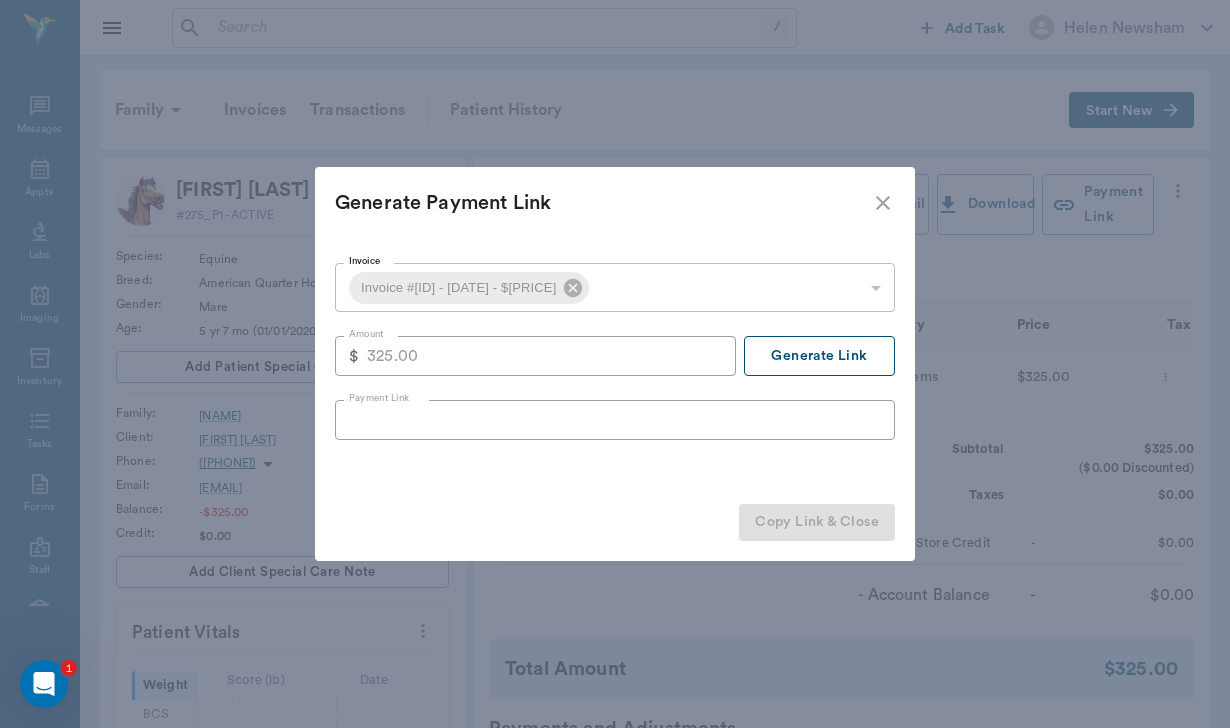 click on "Generate Link" at bounding box center (819, 356) 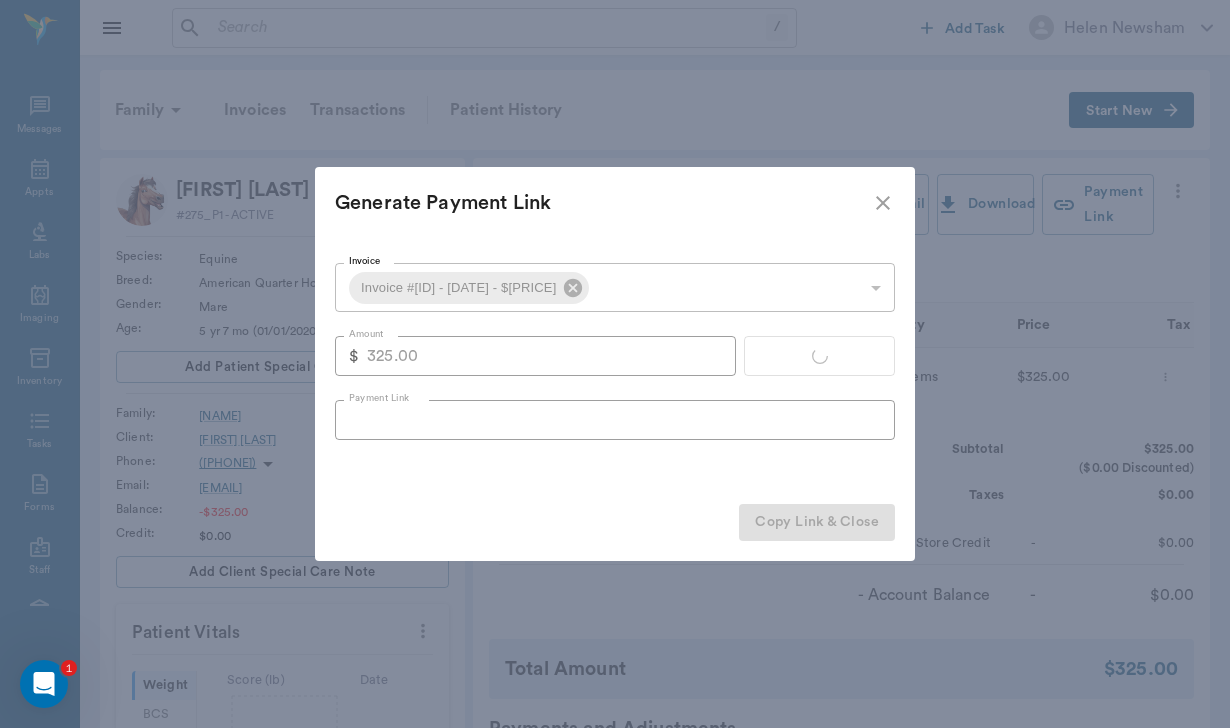 type on "https://nectarvet.paymentsonline.io/pay/cs_ofdQagMo8fX8JfUQTKZzs#fidkdWxabmB8Jz8ndW5aMGRWV2xWUzBJdDVyaHNQZF9QXTJVQTdJZmNGbFxybGZWNWpqM1VrbzdiTX9CR3RrYz1zfWxvMGpJUlNyZzRwX31fcUZtMnZPVnNzMXJxbVxAcWd3fDY0XWxUR0k1dUhoNUtOTycpJ2RmZmpwa3FabGEnPydkZmZxWmNqUWlUN0ZxfGA3U3JqNzF0PUFBTCcpJ2RmZmpwa3Faa2RoYCc%2FJ01sYm0lRmRpbGdgdyVVYHdjandoZGtmYCklSUlGJykncmBndmxxYCc%2FJ21xcXV2PyoqcnJyK21sYm1mZGlsZ2B3dWB3Y2p3aGRrZmArZmpoJ3g%3D" 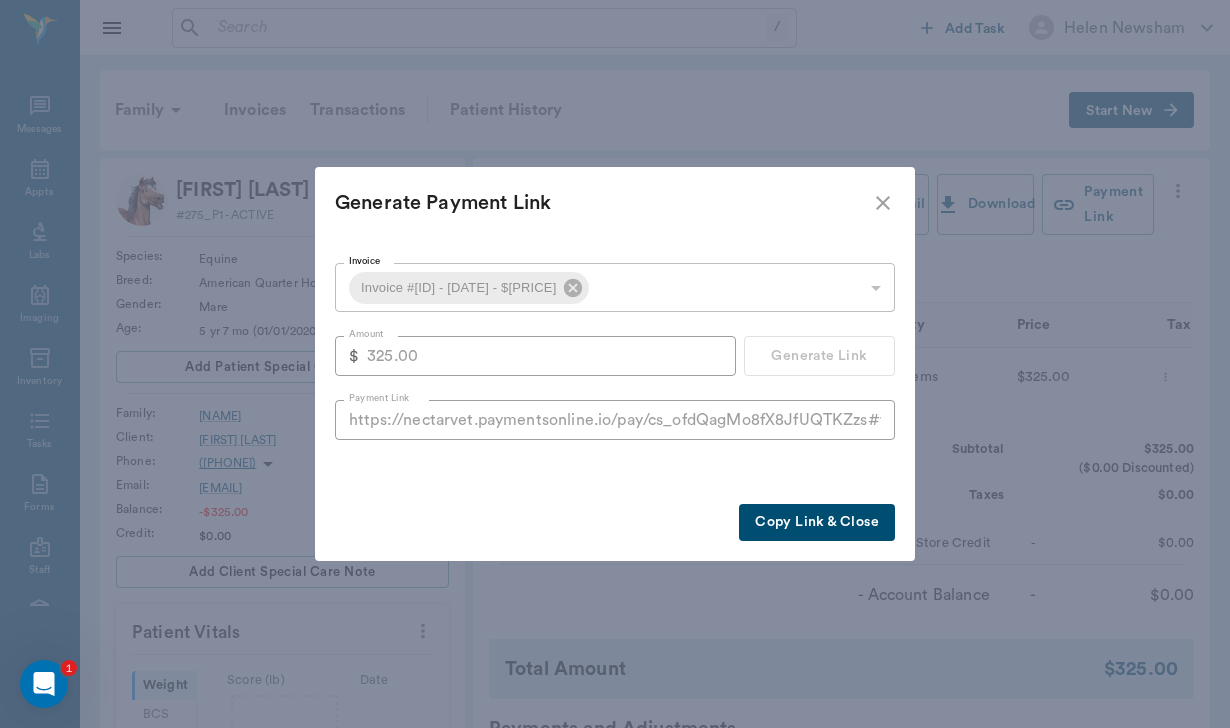 click on "Copy Link & Close" at bounding box center [817, 522] 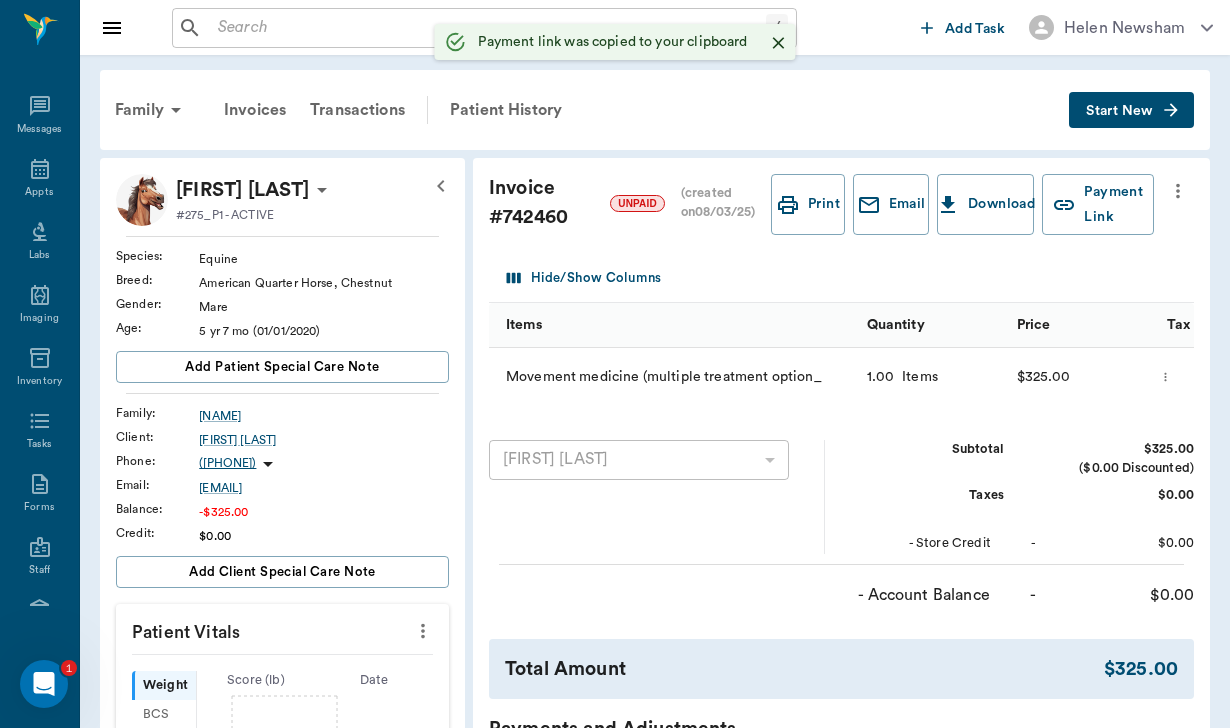 click at bounding box center (488, 28) 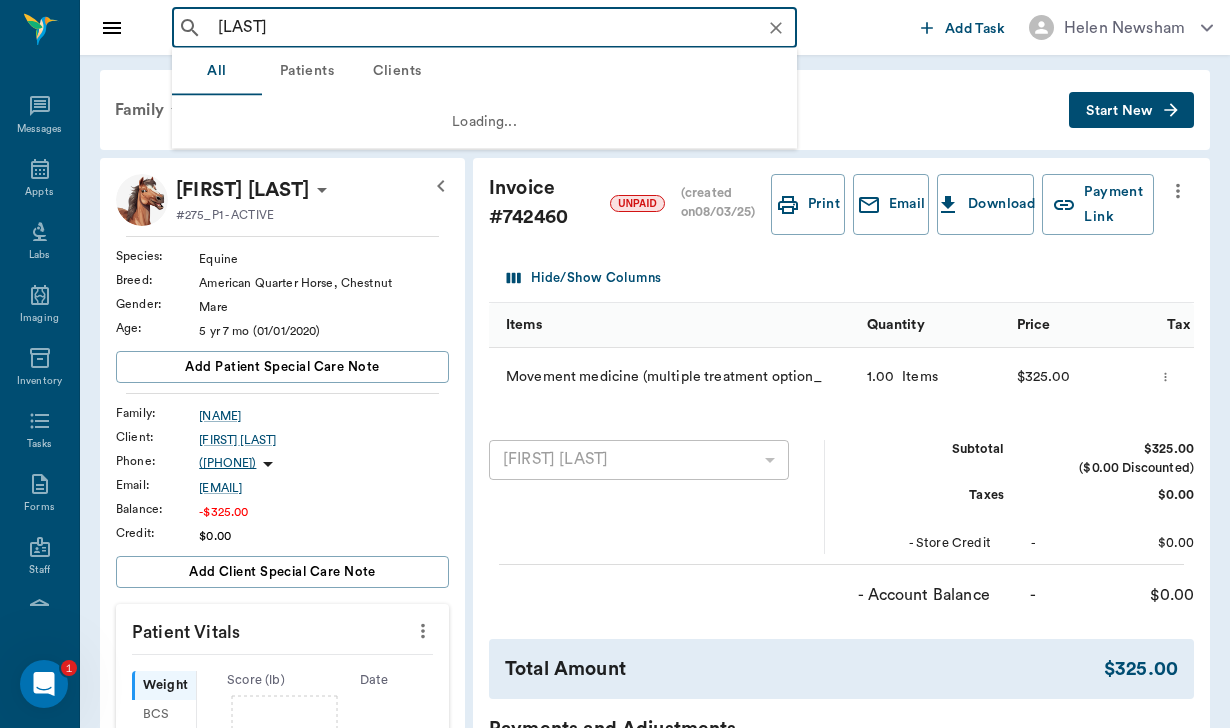 type on "gu" 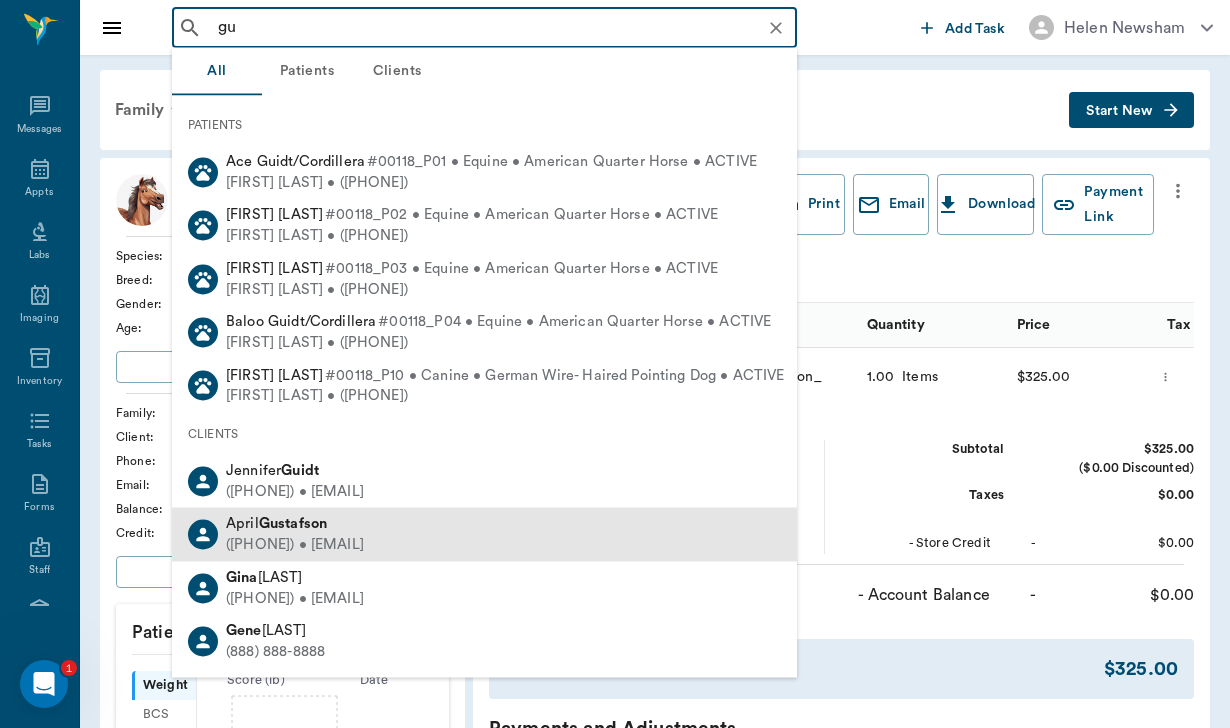 click on "[FIRST] [LAST]" at bounding box center (295, 524) 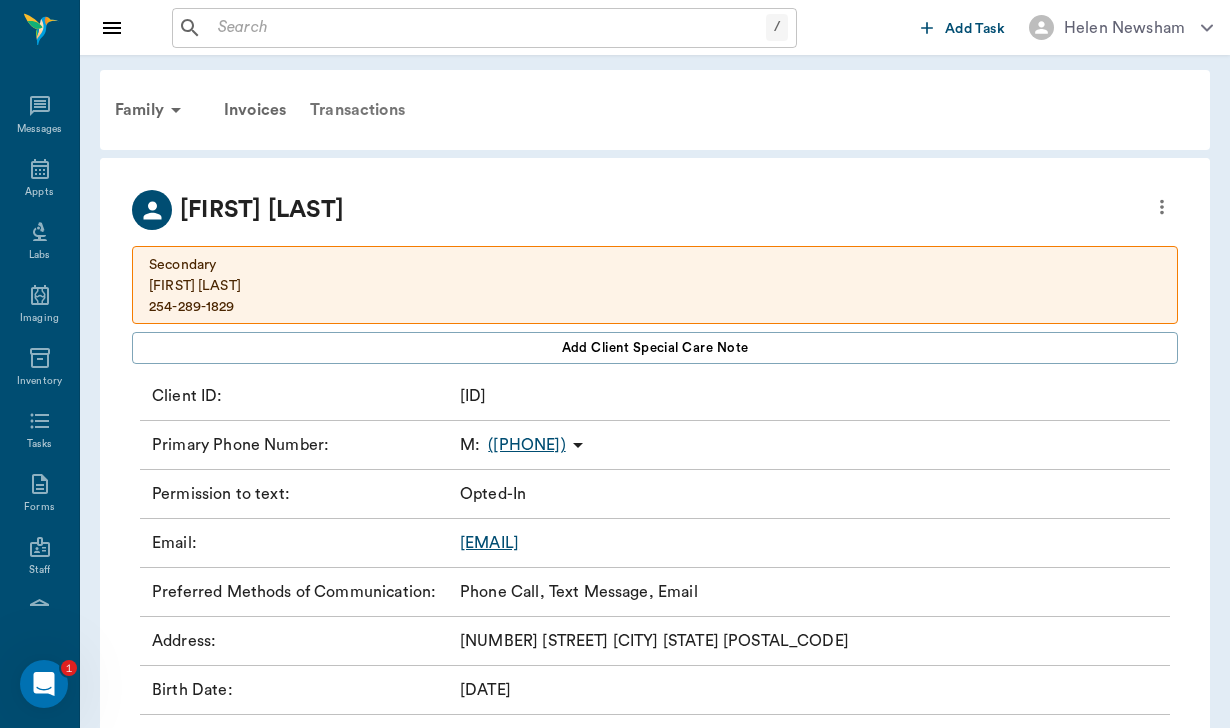 click on "Transactions" at bounding box center (357, 110) 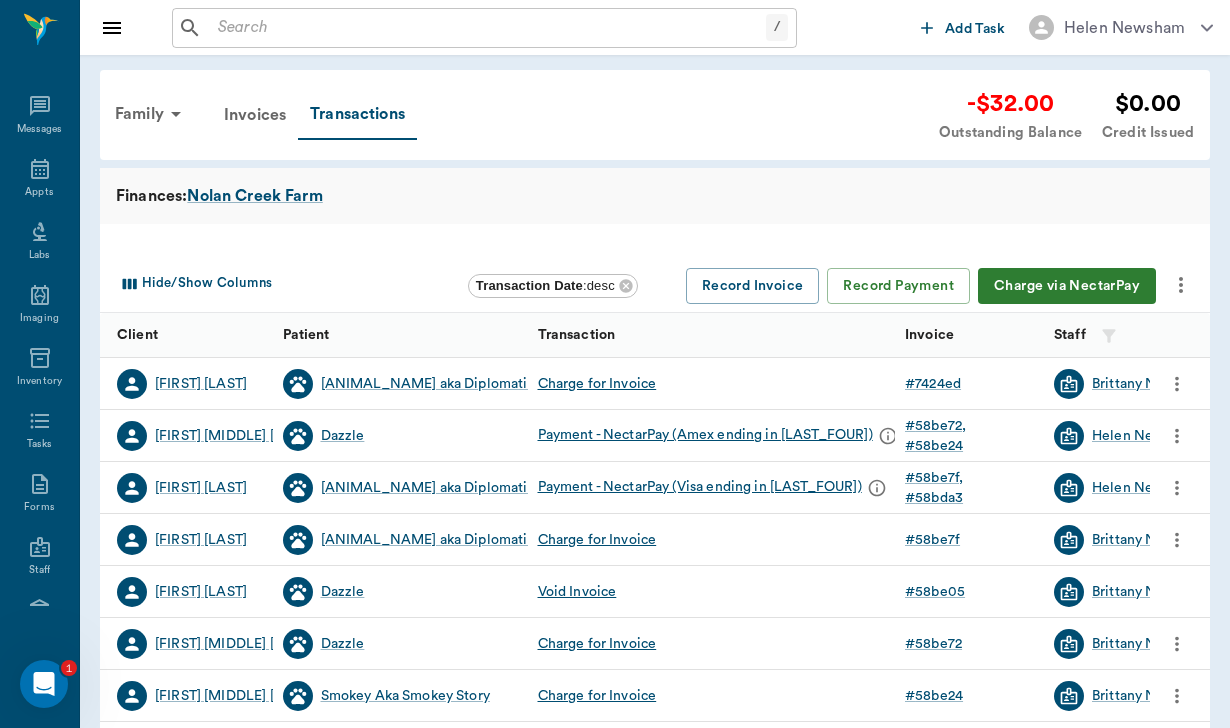 click on "Charge via NectarPay" at bounding box center (1067, 286) 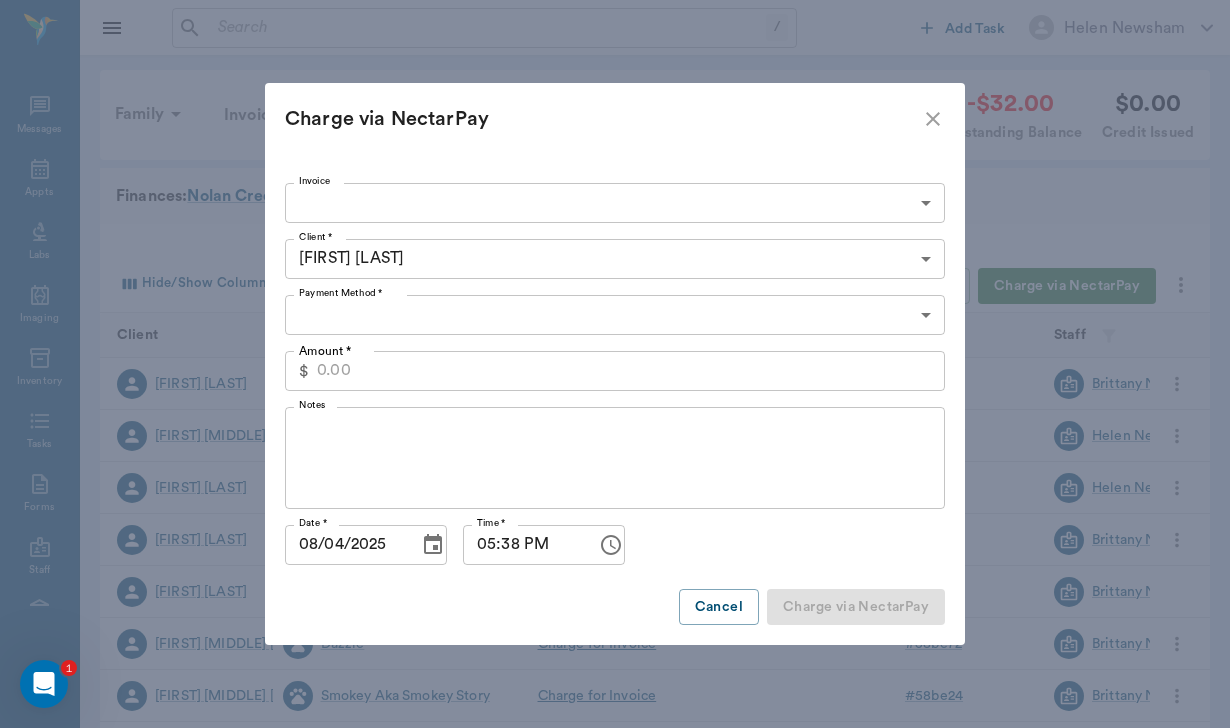 type on "CREDIT_CARDS_ON_FILE" 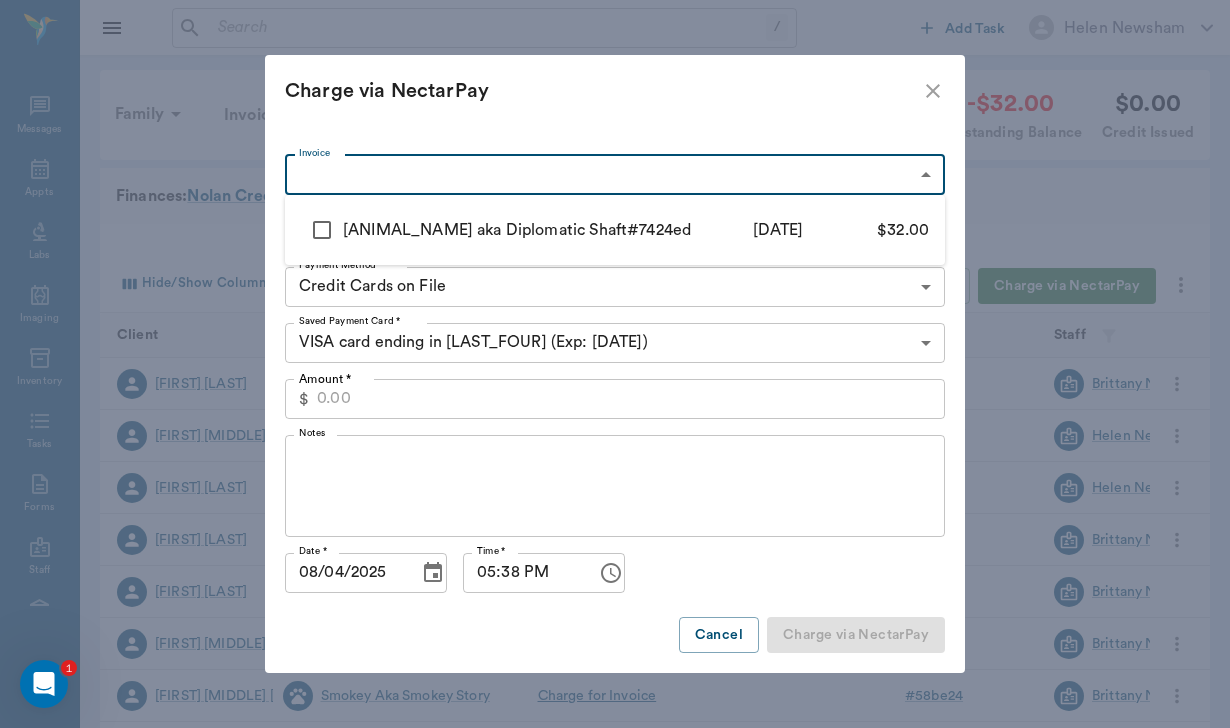 click on "/ ​ Add Task [FIRST] [LAST] Nectar Messages Appts Labs Imaging Inventory Tasks Forms Staff Reports Lookup Settings Family Invoices Transactions $[PRICE] Outstanding Balance $[PRICE] Credit Issued Finances: Nolan Creek Farm Hide/Show Columns Transaction Date : desc Record Invoice Record Payment Charge via NectarPay Client Patient Transaction Invoice Staff Amount Transaction Date [FIRST] [LAST] [ANIMAL_NAME] Charge for Invoice # [ID] [LAST] $[PRICE] [DATE] [FIRST] [LAST] [ANIMAL_NAME] Payment - NectarPay (Visa ending in [LAST_FOUR]) # [ID] # [ID] [FIRST] [LAST] $[PRICE] [DATE] [FIRST] [LAST] [ANIMAL_NAME] Charge for Invoice # [ID] [LAST] $[PRICE] [DATE] [FIRST] [LAST] [ANIMAL_NAME] Void Invoice # [ID] [LAST] $[PRICE] [DATE] [FIRST] [LAST] [ANIMAL_NAME] Charge for Invoice # [ID] [LAST] $[PRICE] [DATE] [FIRST] [LAST] #" at bounding box center [615, 615] 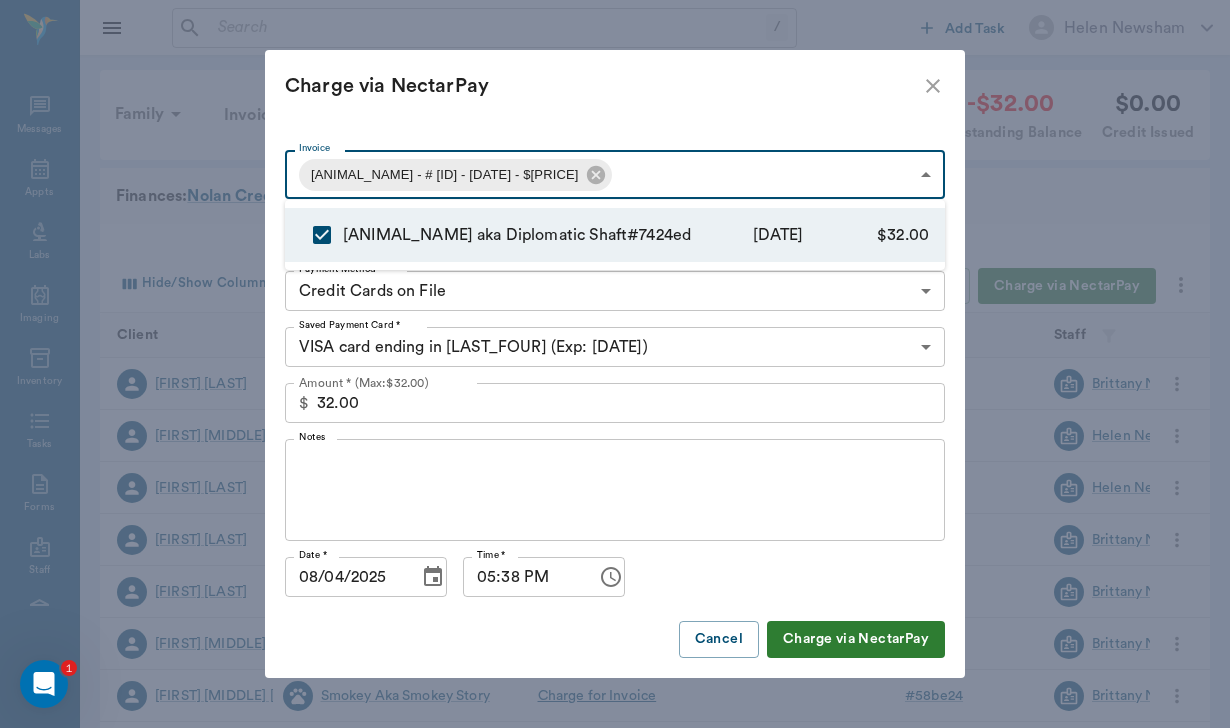 click at bounding box center (615, 364) 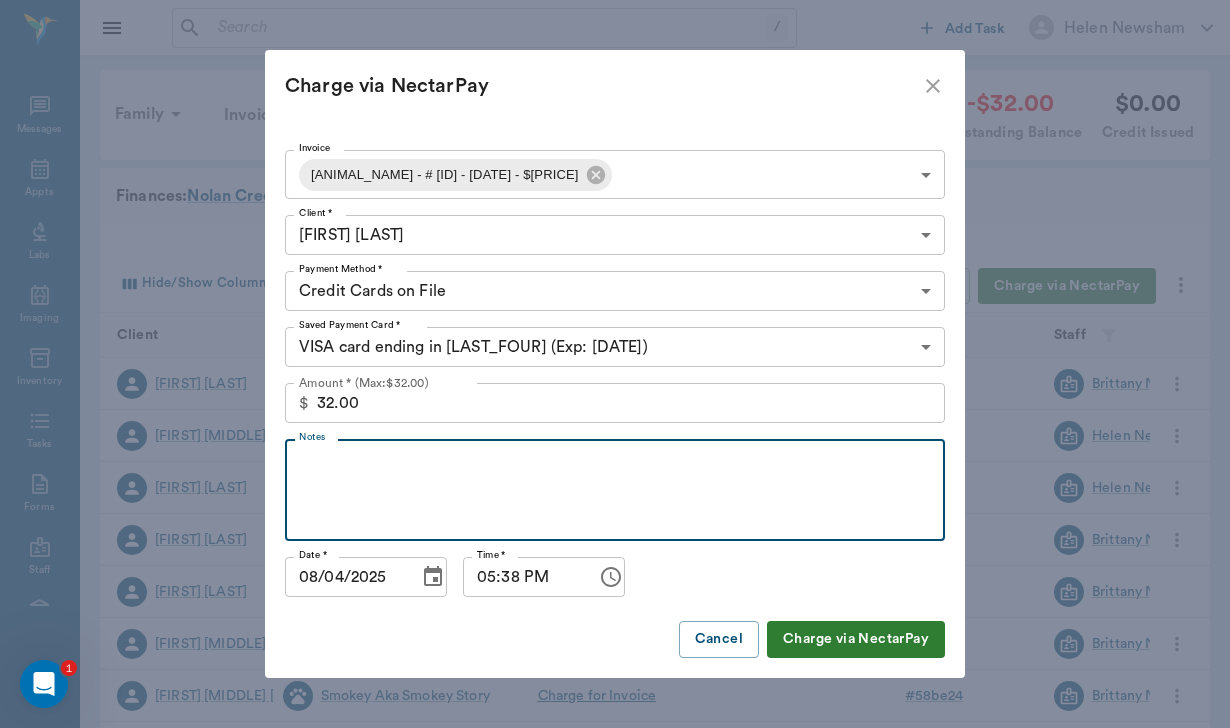 click on "Notes" at bounding box center [615, 490] 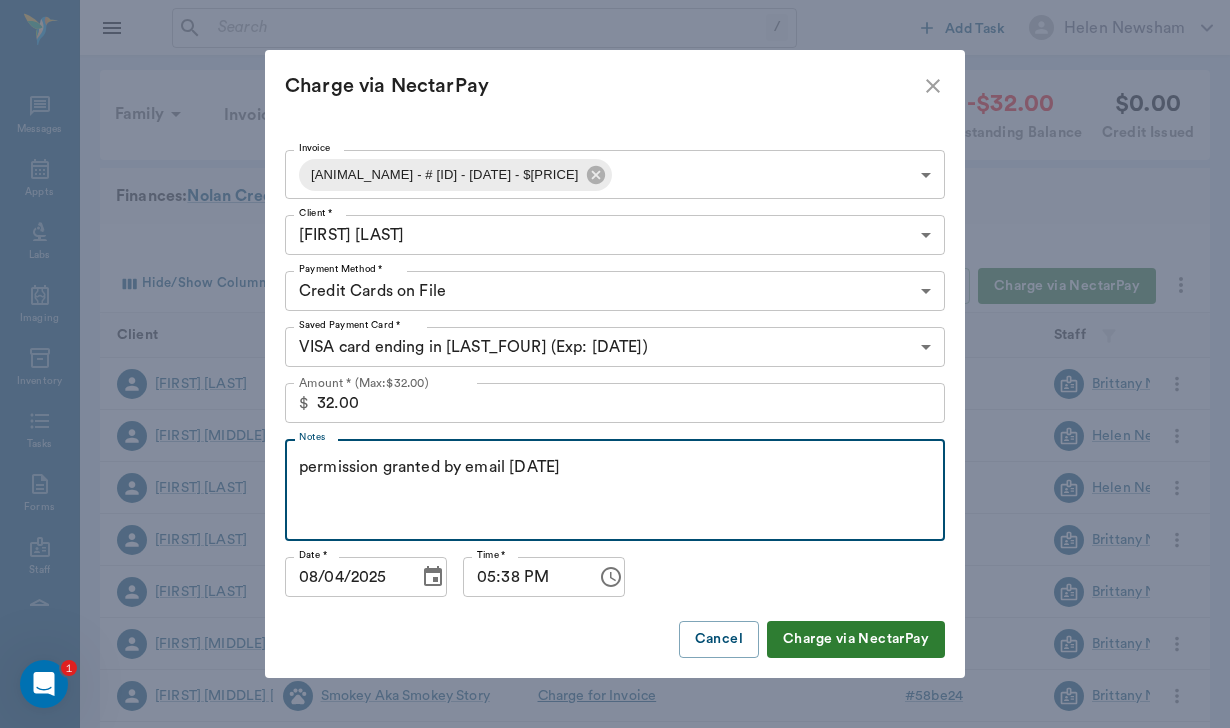 type on "permission granted by email [DATE]" 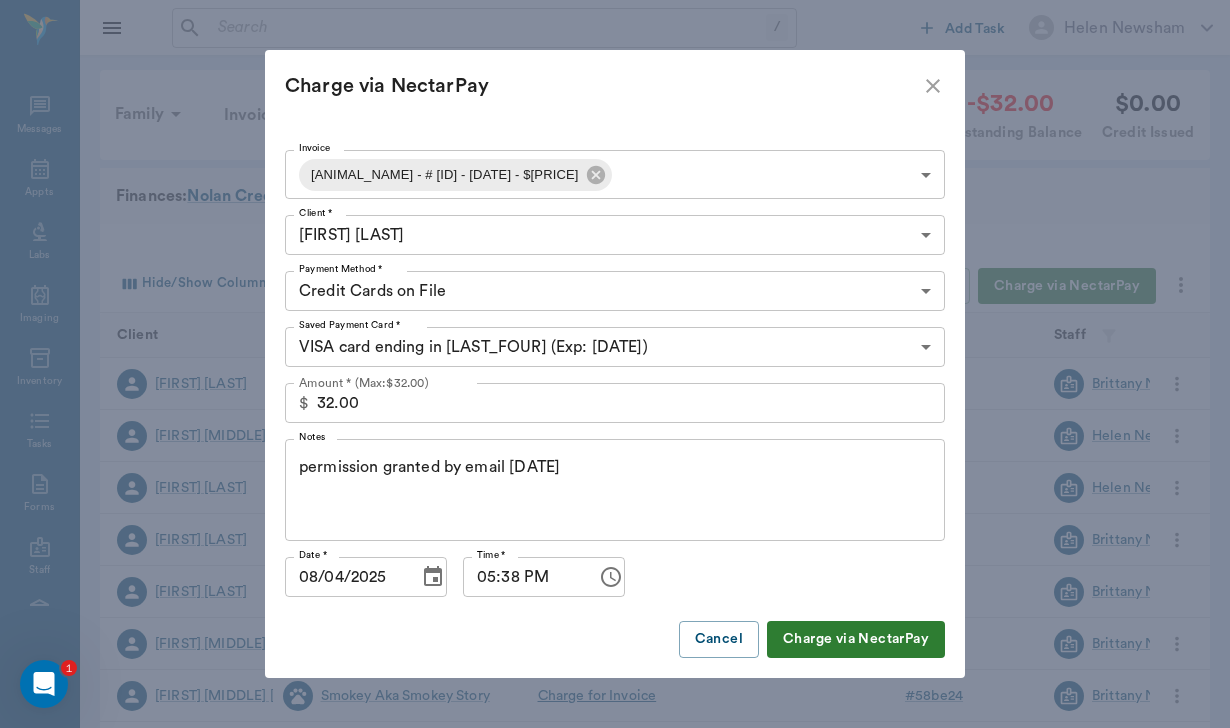 click on "Charge via NectarPay" at bounding box center [856, 639] 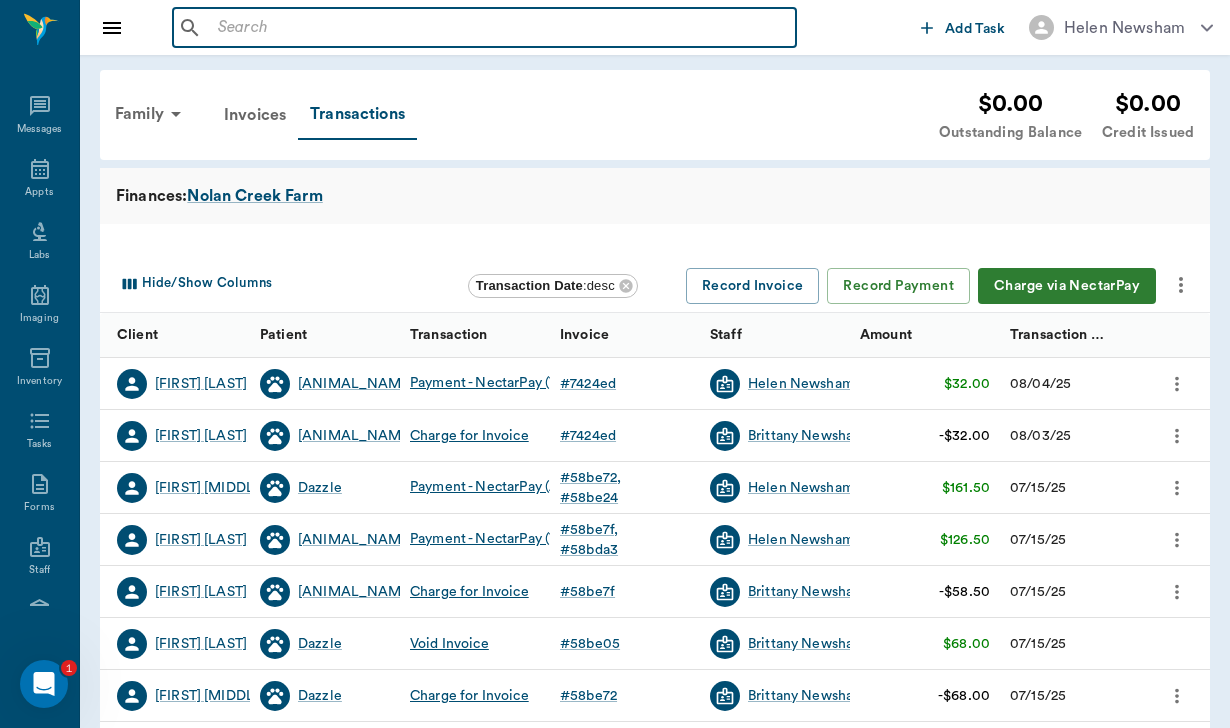 click at bounding box center (499, 28) 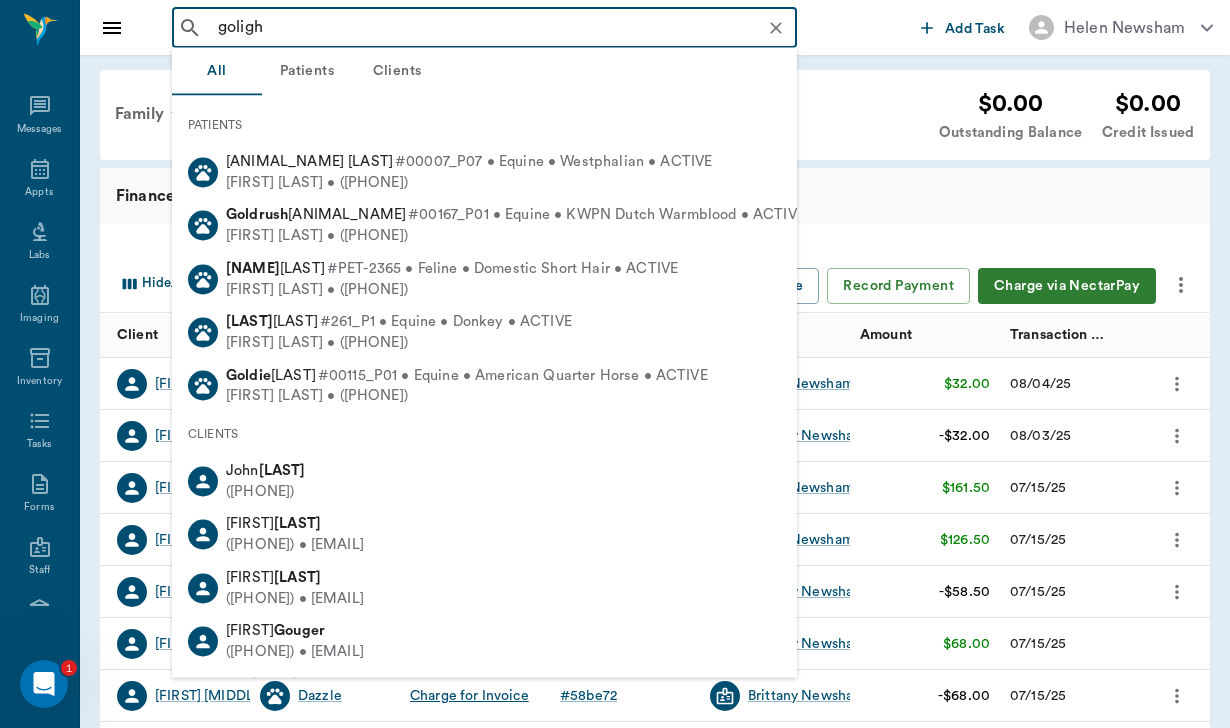 type on "golight" 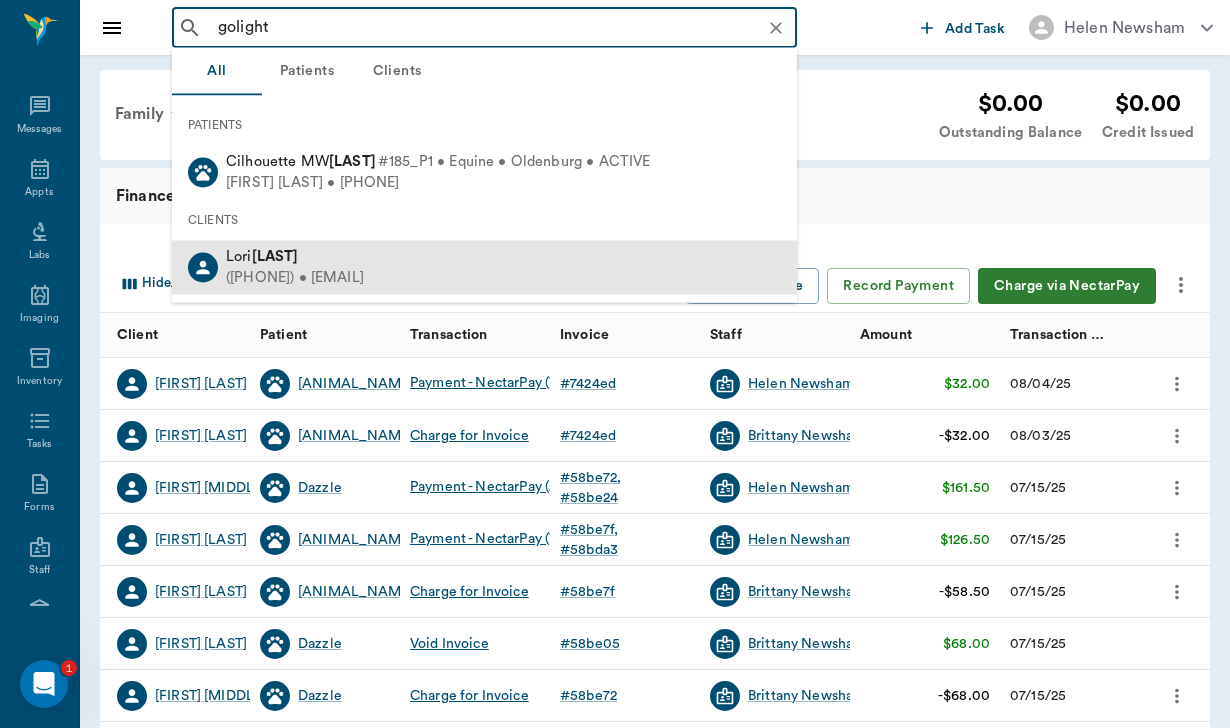 click on "[FIRST]  [LAST]" at bounding box center (295, 257) 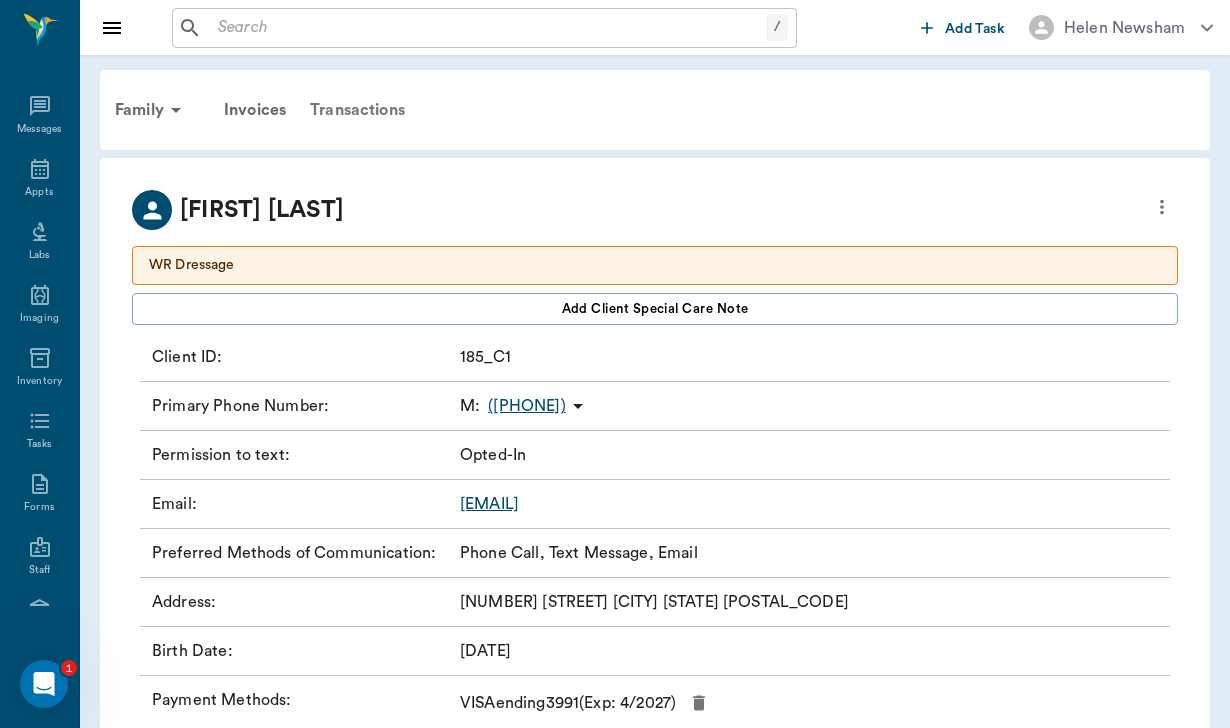 click on "Transactions" at bounding box center [357, 110] 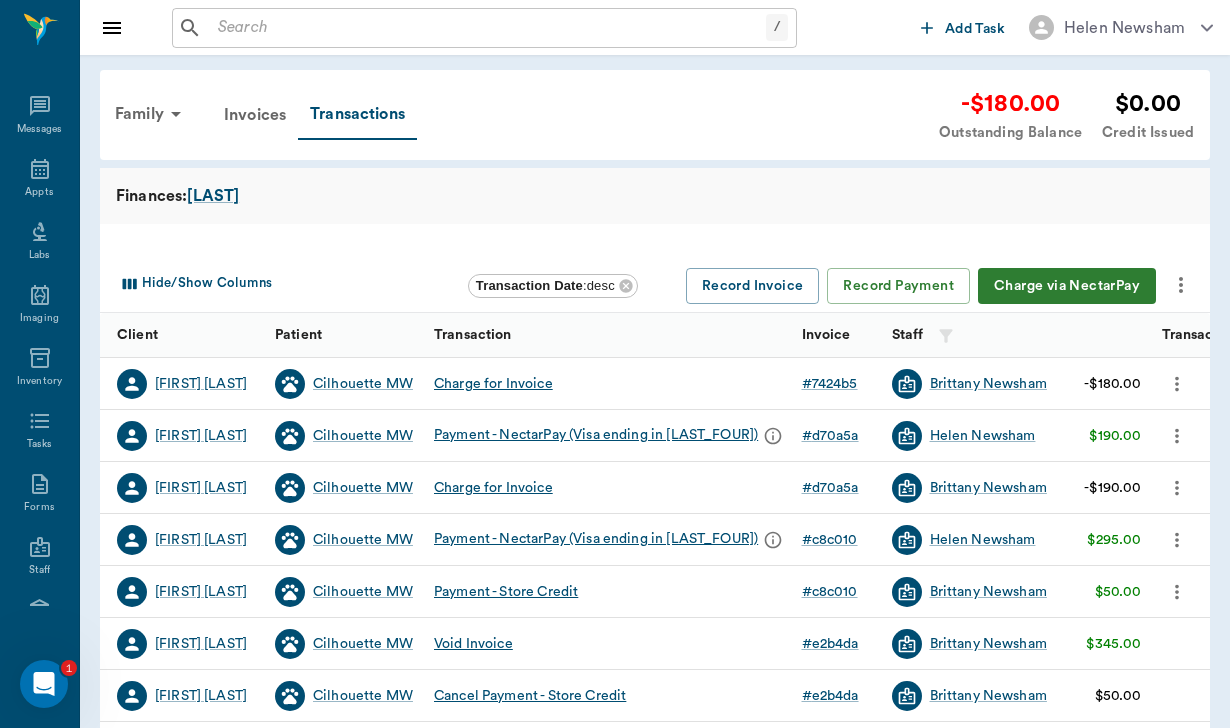 click on "Charge via NectarPay" at bounding box center (1067, 286) 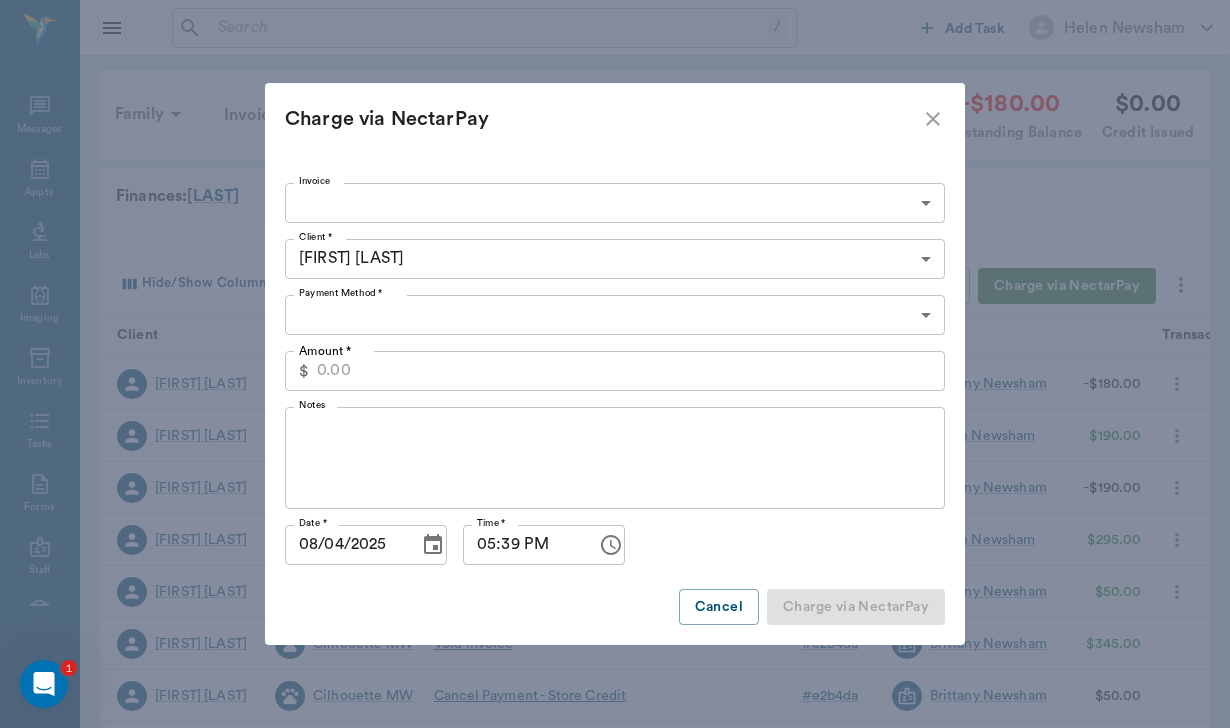 type on "CREDIT_CARDS_ON_FILE" 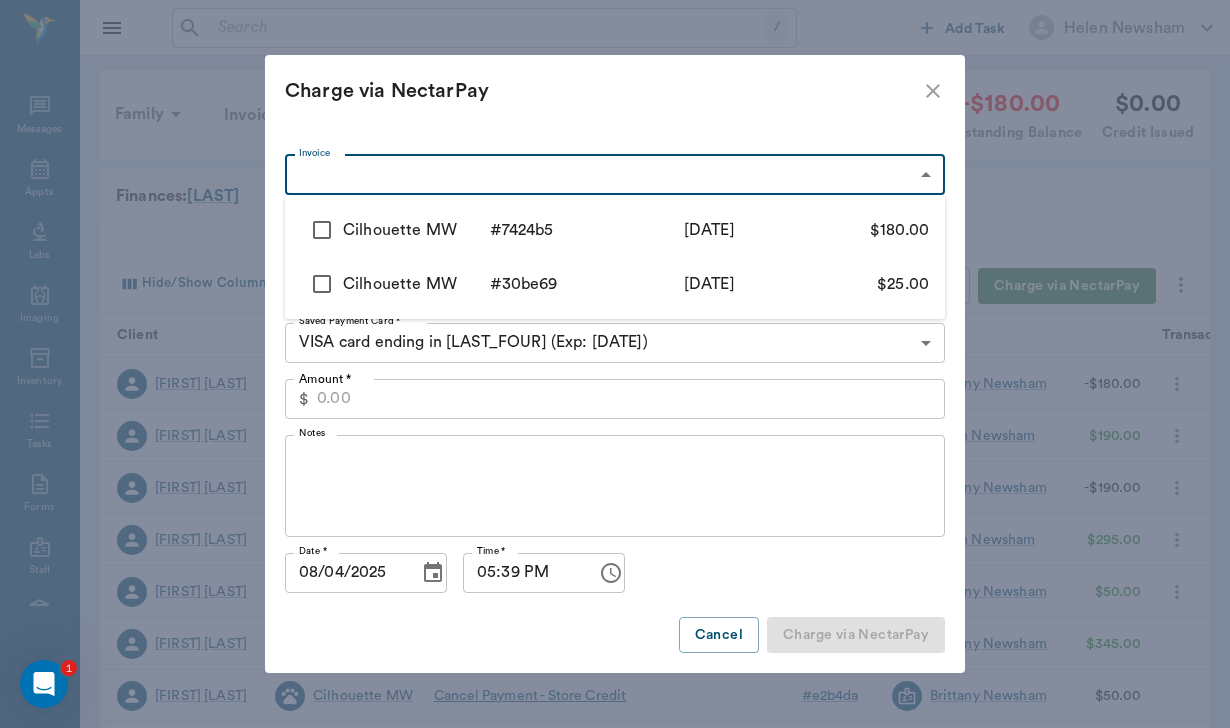 click on "/ ​ Add Task [FIRST] [LAST] Nectar Messages Appts Labs Imaging Inventory Tasks Forms Staff Reports Lookup Settings Family Invoices Transactions $[PRICE] Outstanding Balance $[PRICE] Credit Issued Finances: Golightly Hide/Show Columns Transaction Date : desc Record Invoice Record Payment Charge via NectarPay Client Patient Transaction Invoice Staff Amount Transaction Date [FIRST] [LAST] [ANIMAL_NAME] Charge for Invoice # [ID] [LAST] $[PRICE] [DATE] [FIRST] [LAST] Payment - NectarPay (Visa ending in [LAST_FOUR]) # [ID] [FIRST] [LAST] $[PRICE] [DATE] [FIRST] [LAST] Charge for Invoice # [ID] [LAST] $[PRICE] [DATE] [FIRST] [LAST] Payment - NectarPay (Visa ending in [LAST_FOUR]) # [ID] [FIRST] [LAST] $[PRICE] [DATE] [FIRST] [LAST] Payment - Store Credit # [ID] [LAST] $[PRICE] [DATE] [FIRST] [LAST] Void Invoice # [ID] [LAST] $[PRICE] [DATE] [FIRST] [LAST] Cancel Payment - Store Credit" at bounding box center [615, 615] 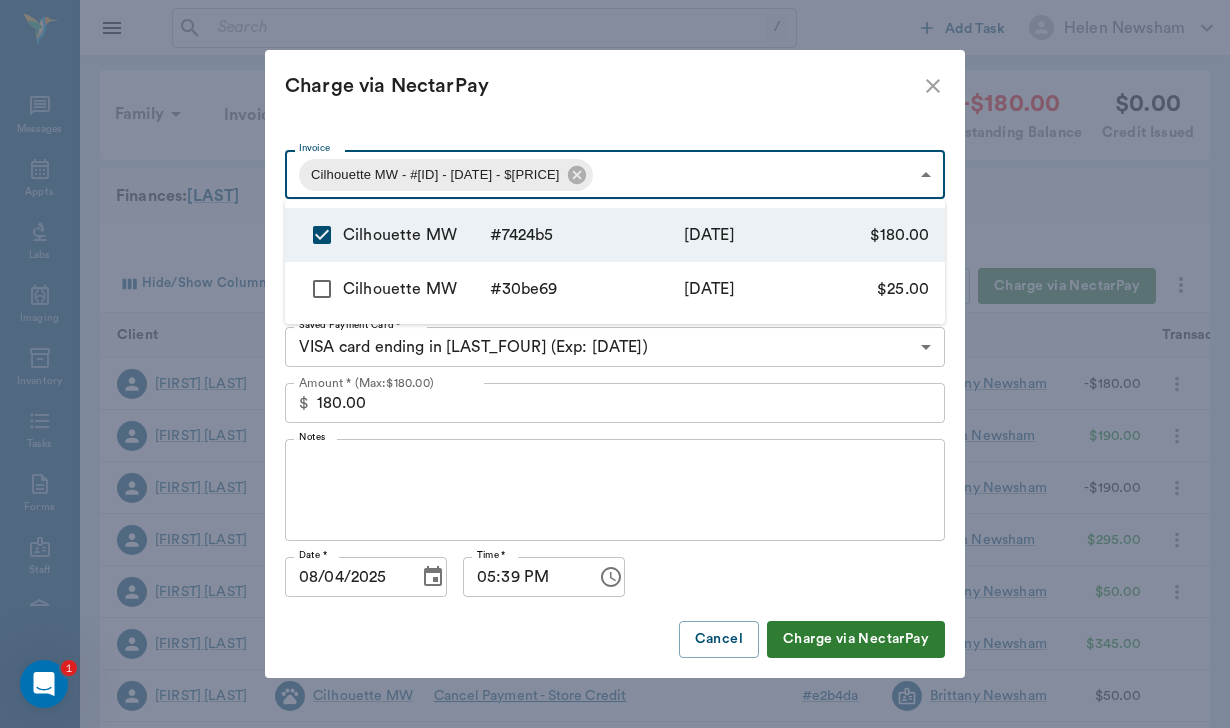 click at bounding box center [615, 364] 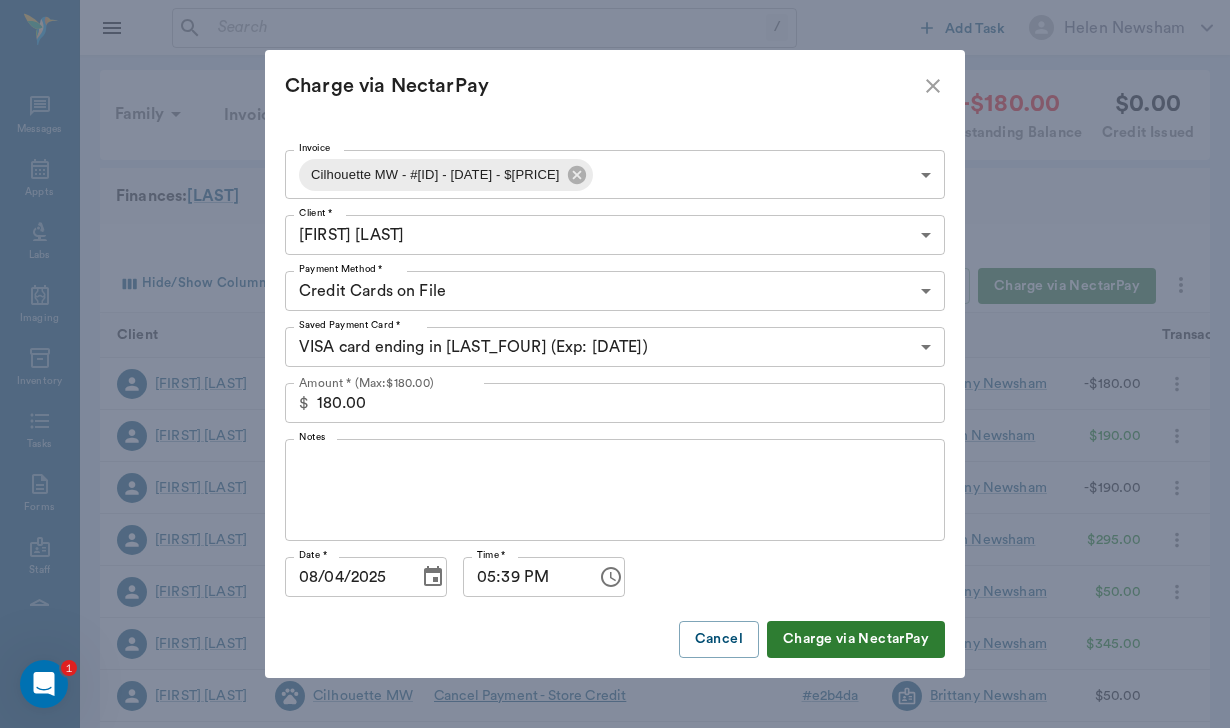 click on "x Notes" at bounding box center (615, 490) 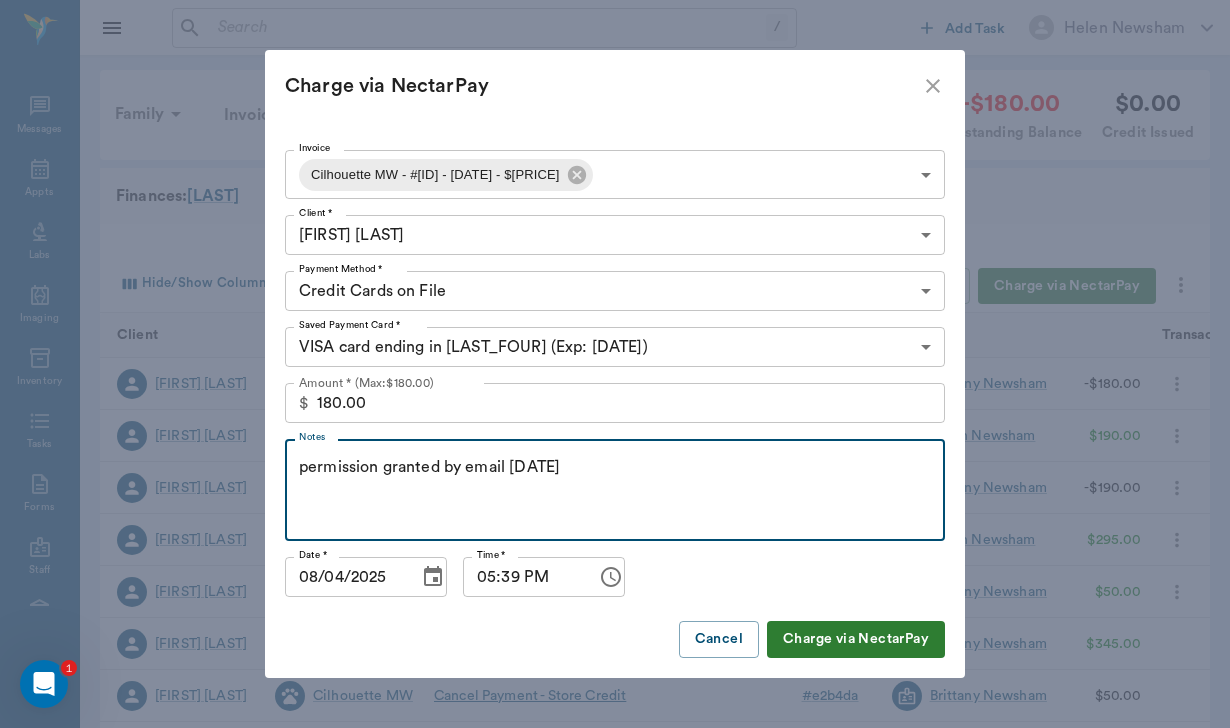 type on "permission granted by email [DATE]" 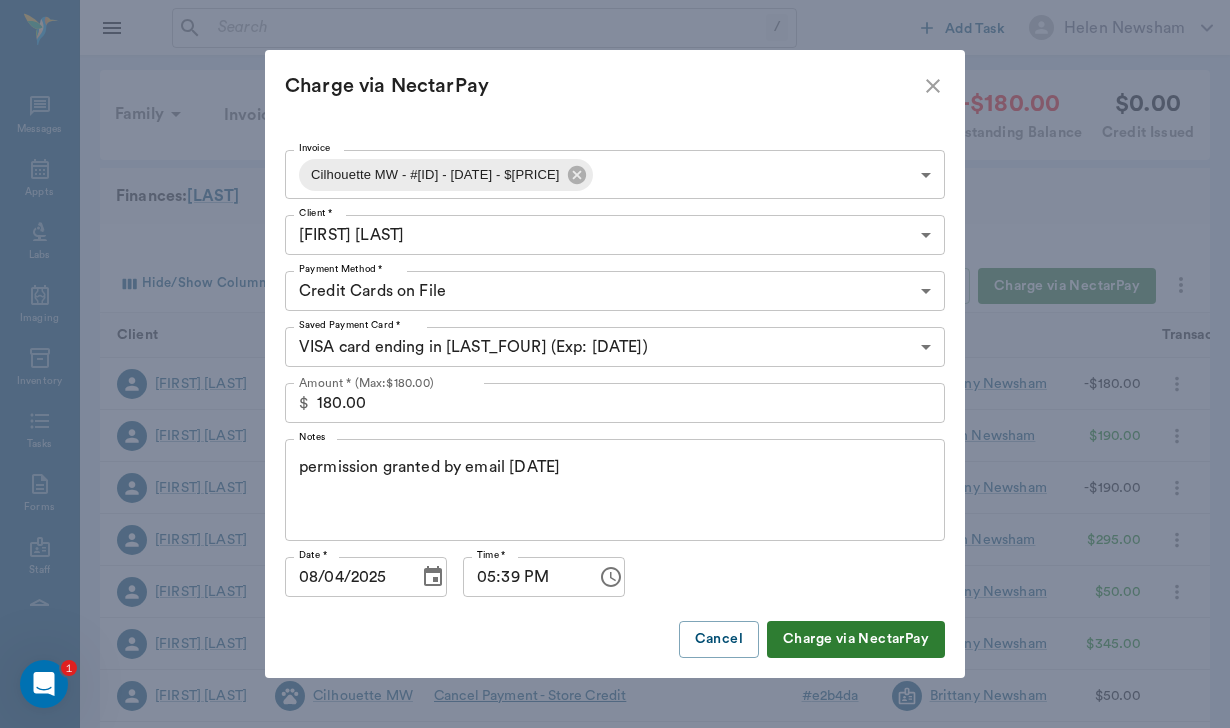 click on "Charge via NectarPay" at bounding box center (856, 639) 